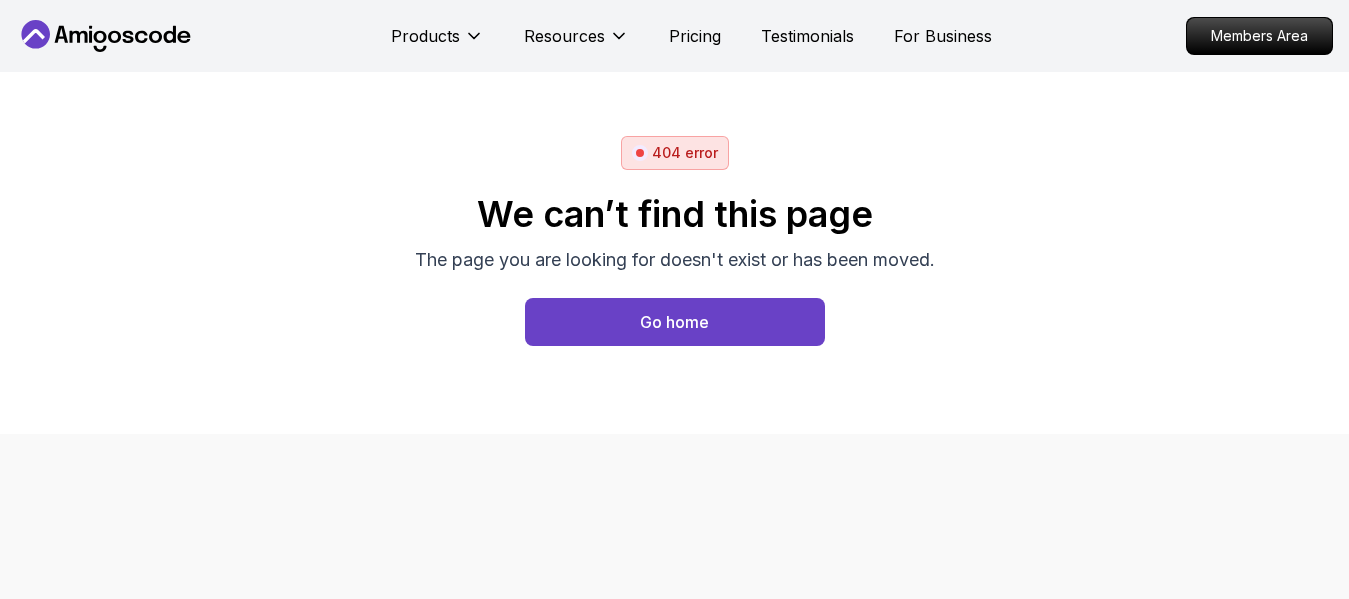 scroll, scrollTop: 0, scrollLeft: 0, axis: both 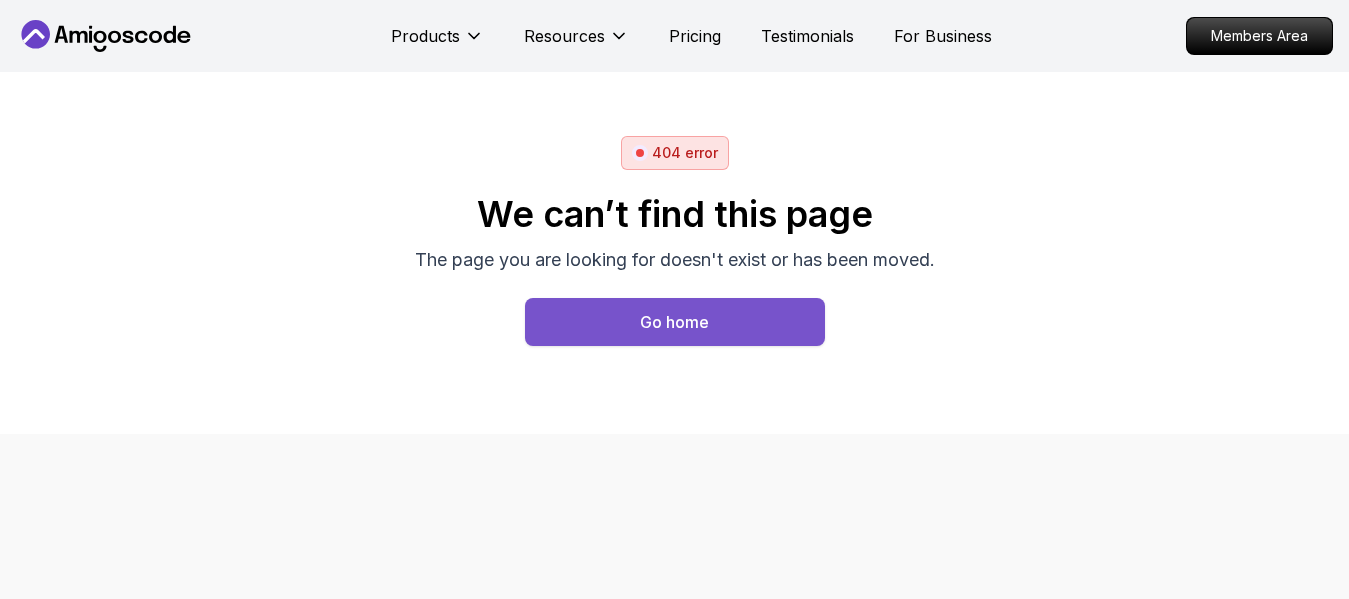 click on "Go home" at bounding box center [674, 322] 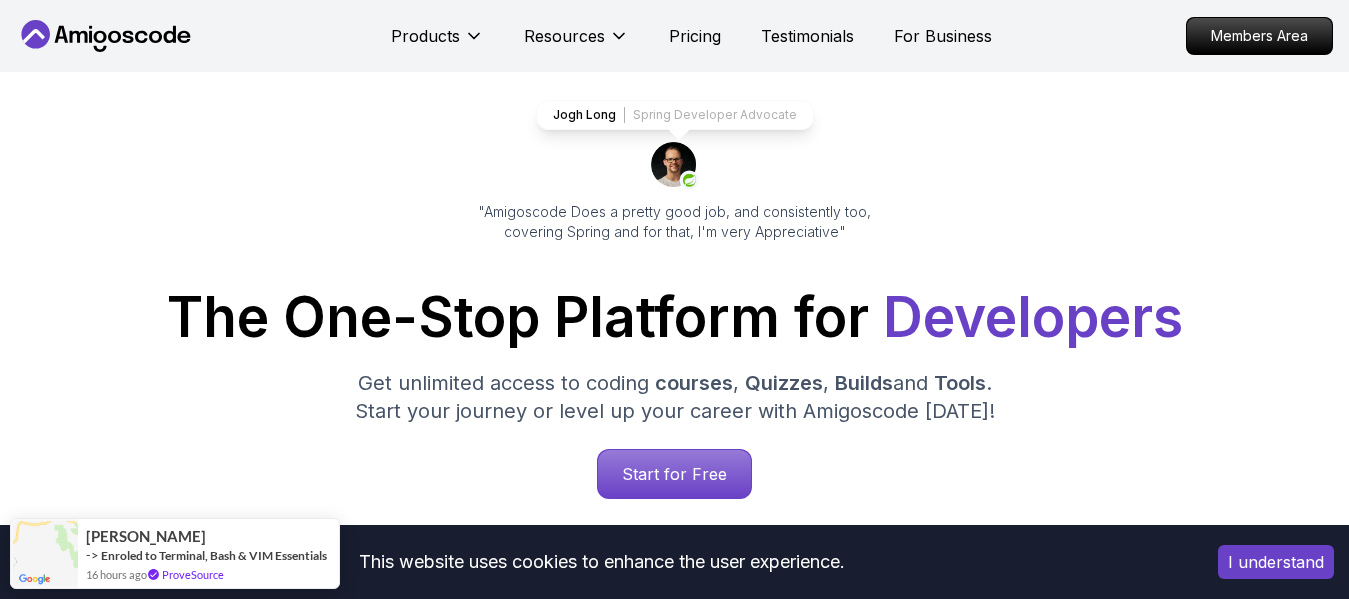 scroll, scrollTop: 0, scrollLeft: 0, axis: both 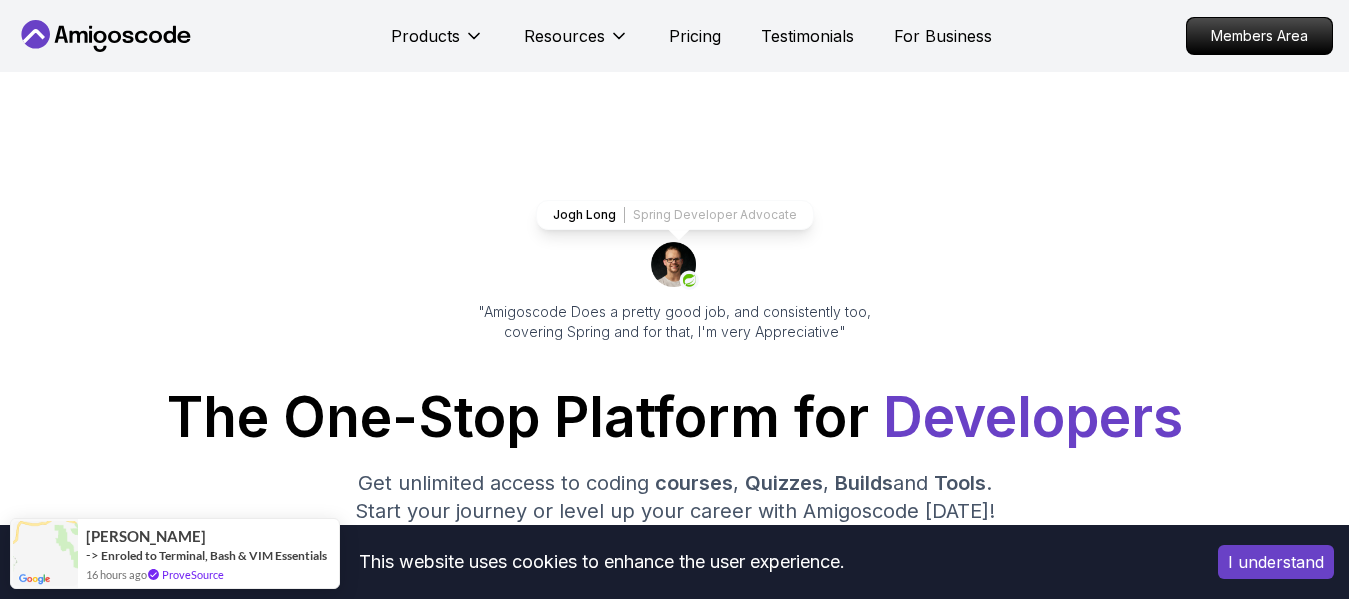 click on "Spring Developer Advocate" at bounding box center [715, 215] 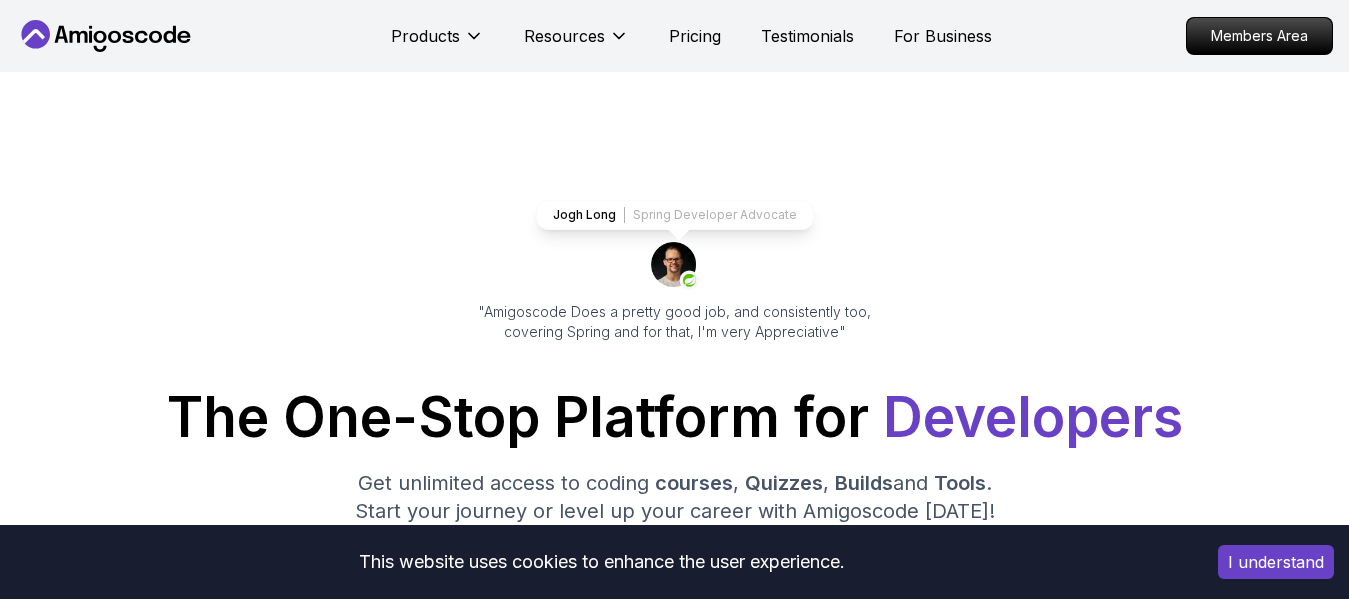click on "This website uses cookies to enhance the user experience. I understand Products Resources Pricing Testimonials For Business Members Area Products Resources Pricing Testimonials For Business Members Area Jogh Long Spring Developer Advocate "Amigoscode Does a pretty good job, and consistently too, covering Spring and for that, I'm very Appreciative" The One-Stop Platform for   Developers Get unlimited access to coding   courses ,   Quizzes ,   Builds  and   Tools . Start your journey or level up your career with Amigoscode today! Start for Free https://amigoscode.com/dashboard OUR AMIGO STUDENTS WORK IN TOP COMPANIES Courses Builds Discover Amigoscode's Latest   Premium Courses! Get unlimited access to coding   courses ,   Quizzes ,   Builds  and   Tools . Start your journey or level up your career with Amigoscode today! Browse all  courses Advanced Spring Boot Pro Dive deep into Spring Boot with our advanced course, designed to take your skills from intermediate to expert level. NEW Spring Boot for Beginners" at bounding box center (674, 6135) 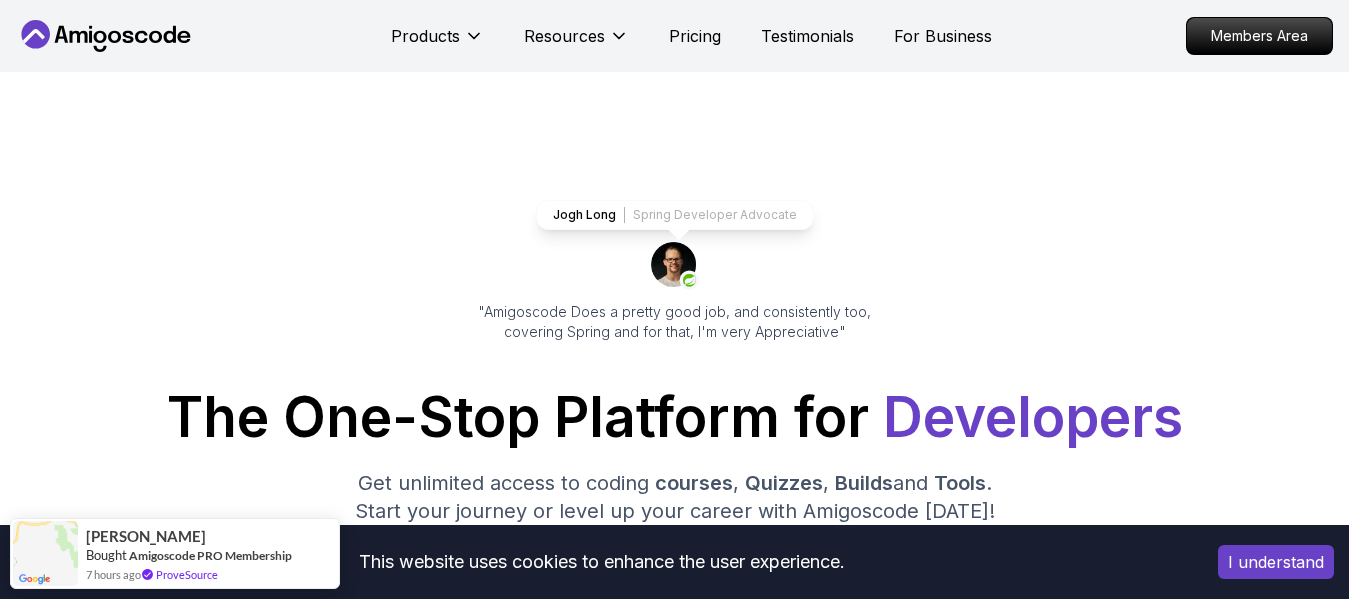 click on "This website uses cookies to enhance the user experience. I understand Products Resources Pricing Testimonials For Business Members Area Products Resources Pricing Testimonials For Business Members Area Jogh Long Spring Developer Advocate "Amigoscode Does a pretty good job, and consistently too, covering Spring and for that, I'm very Appreciative" The One-Stop Platform for   Developers Get unlimited access to coding   courses ,   Quizzes ,   Builds  and   Tools . Start your journey or level up your career with Amigoscode today! Start for Free https://amigoscode.com/dashboard OUR AMIGO STUDENTS WORK IN TOP COMPANIES Courses Builds Discover Amigoscode's Latest   Premium Courses! Get unlimited access to coding   courses ,   Quizzes ,   Builds  and   Tools . Start your journey or level up your career with Amigoscode today! Browse all  courses Advanced Spring Boot Pro Dive deep into Spring Boot with our advanced course, designed to take your skills from intermediate to expert level. NEW Spring Boot for Beginners" at bounding box center (674, 6135) 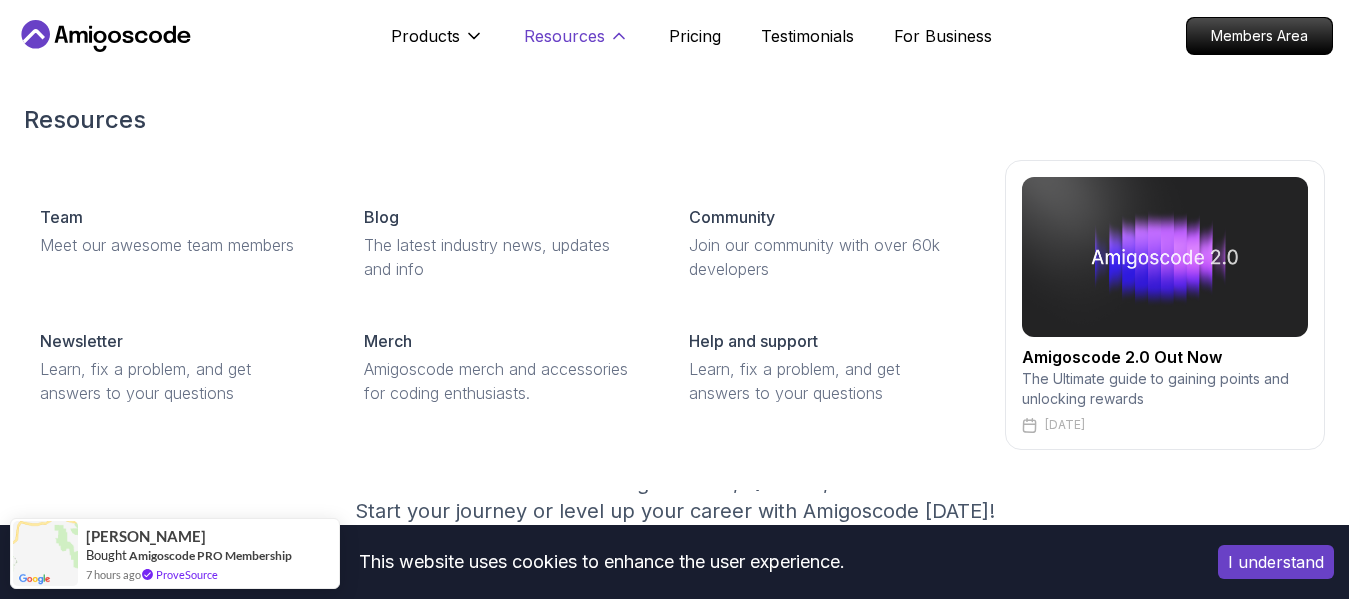 click on "Resources" at bounding box center [564, 36] 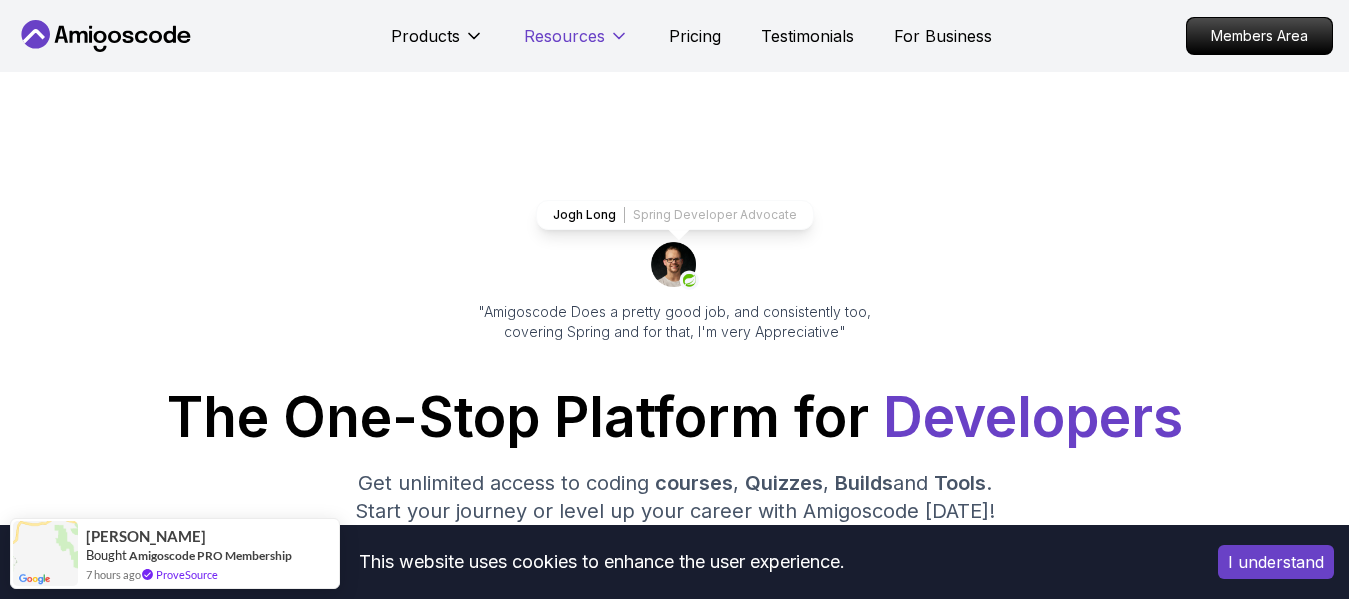 click on "Resources" at bounding box center [564, 36] 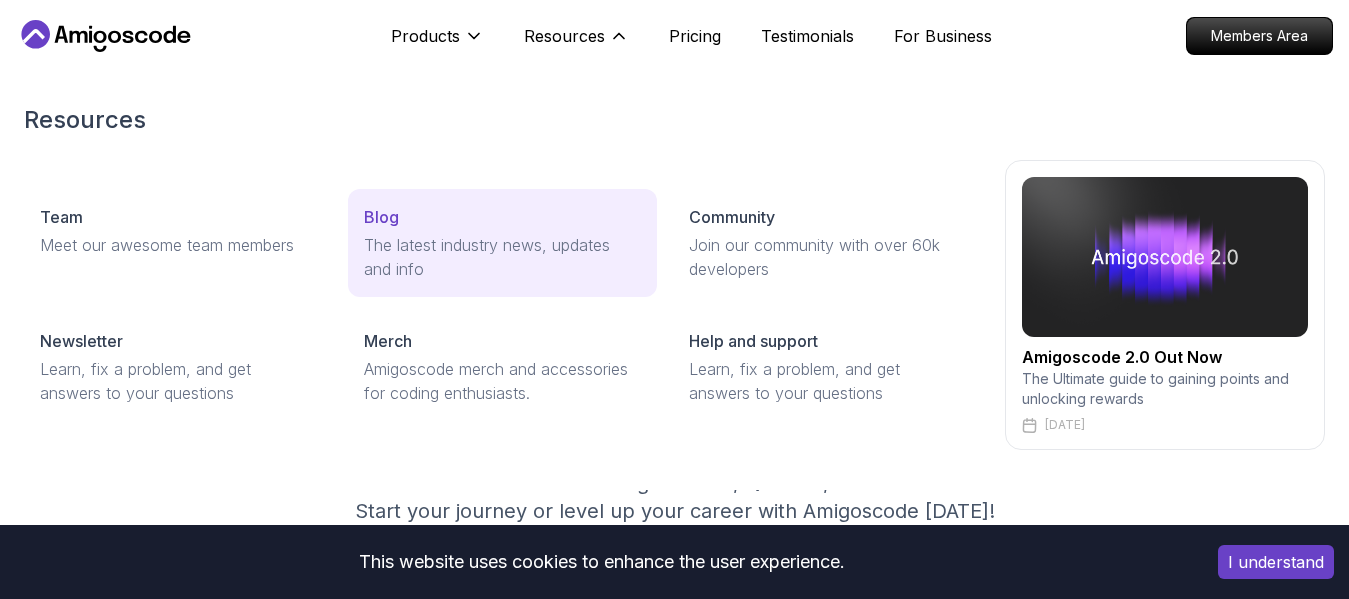 click on "Blog The latest industry news, updates and info" at bounding box center (502, 243) 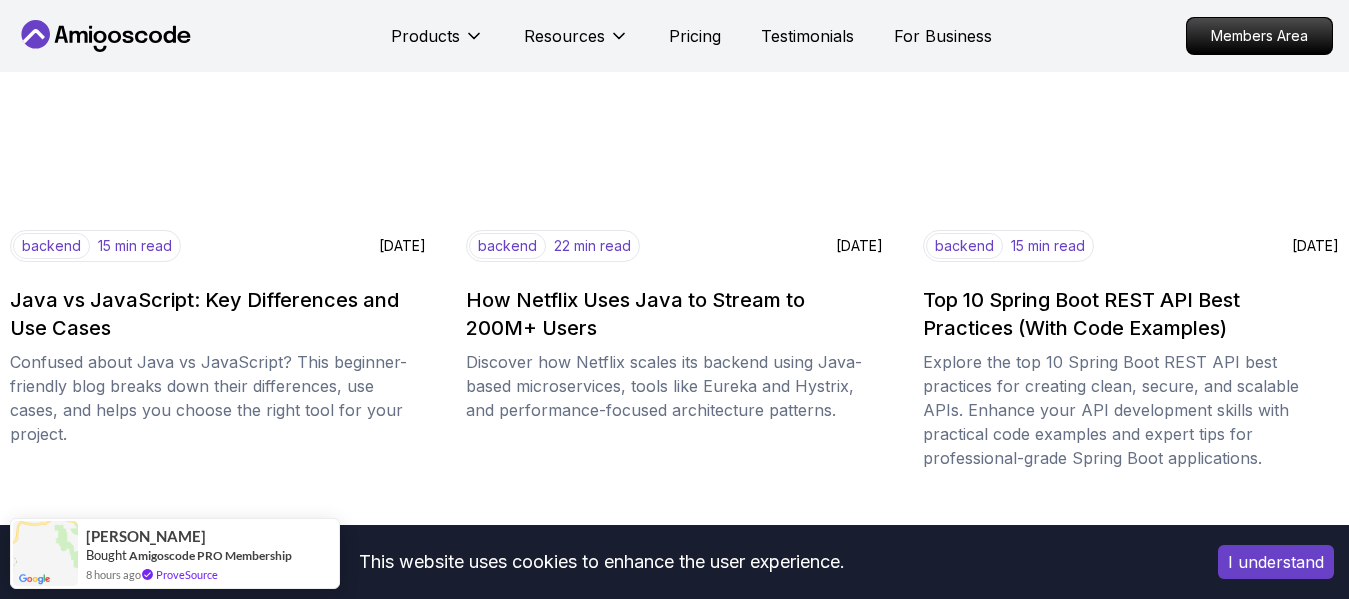 scroll, scrollTop: 2520, scrollLeft: 0, axis: vertical 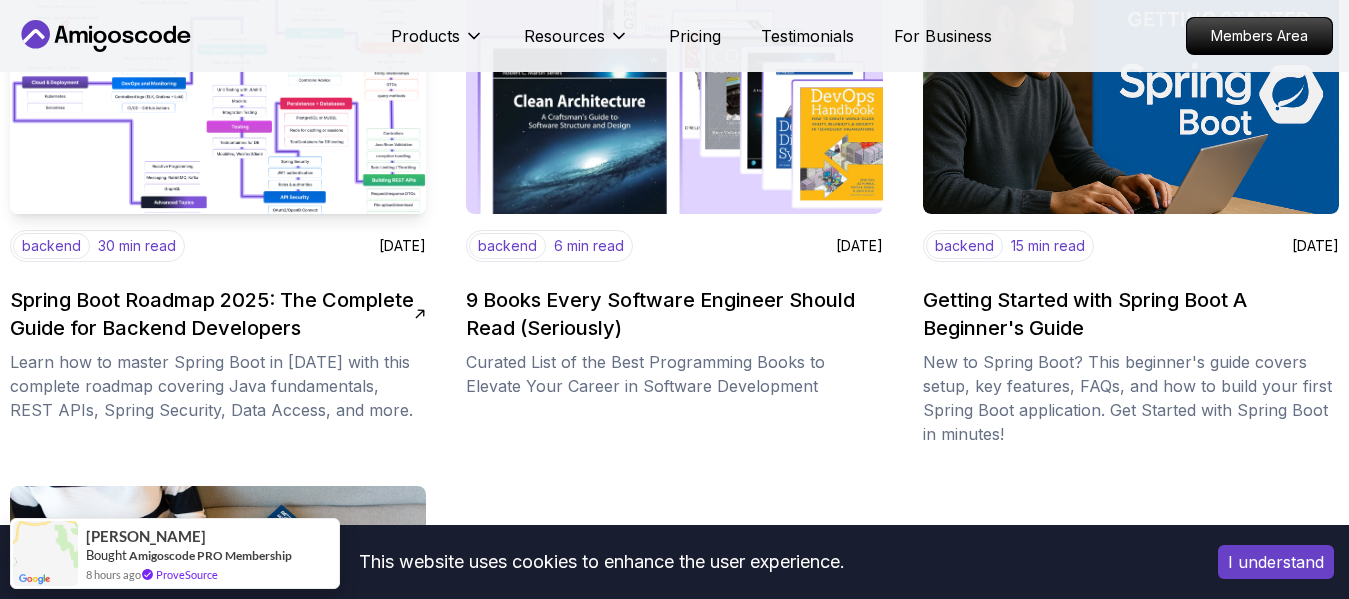 click on "Spring Boot Roadmap 2025: The Complete Guide for Backend Developers" at bounding box center (212, 314) 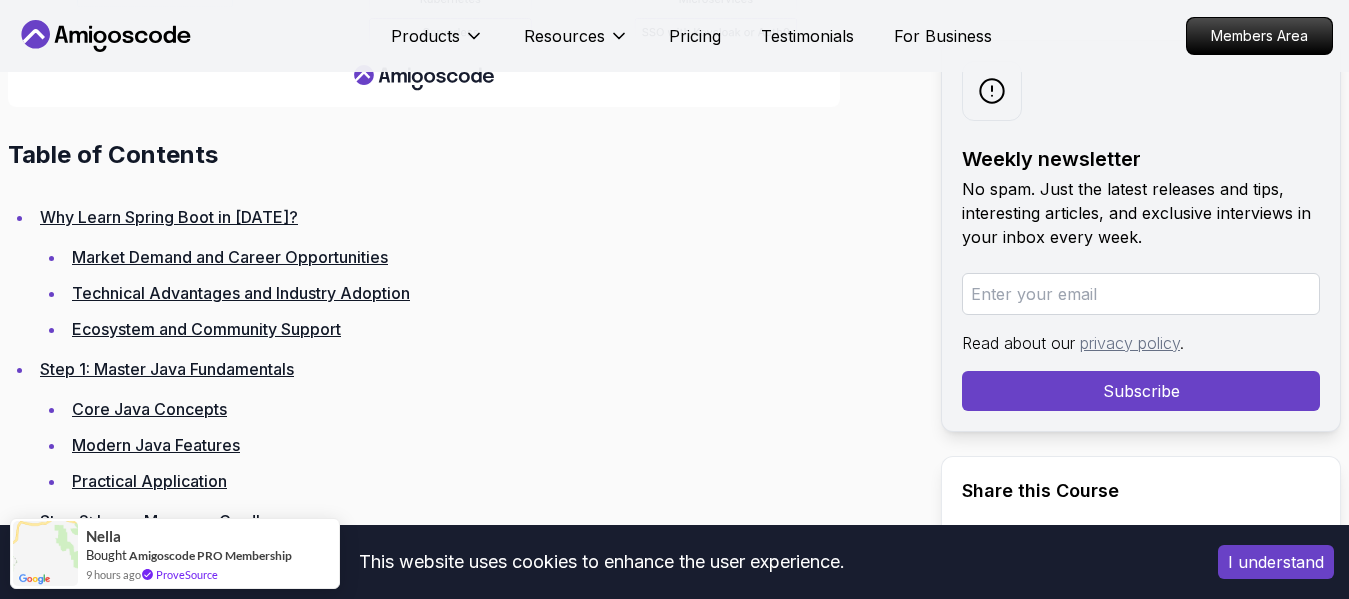 scroll, scrollTop: 2800, scrollLeft: 0, axis: vertical 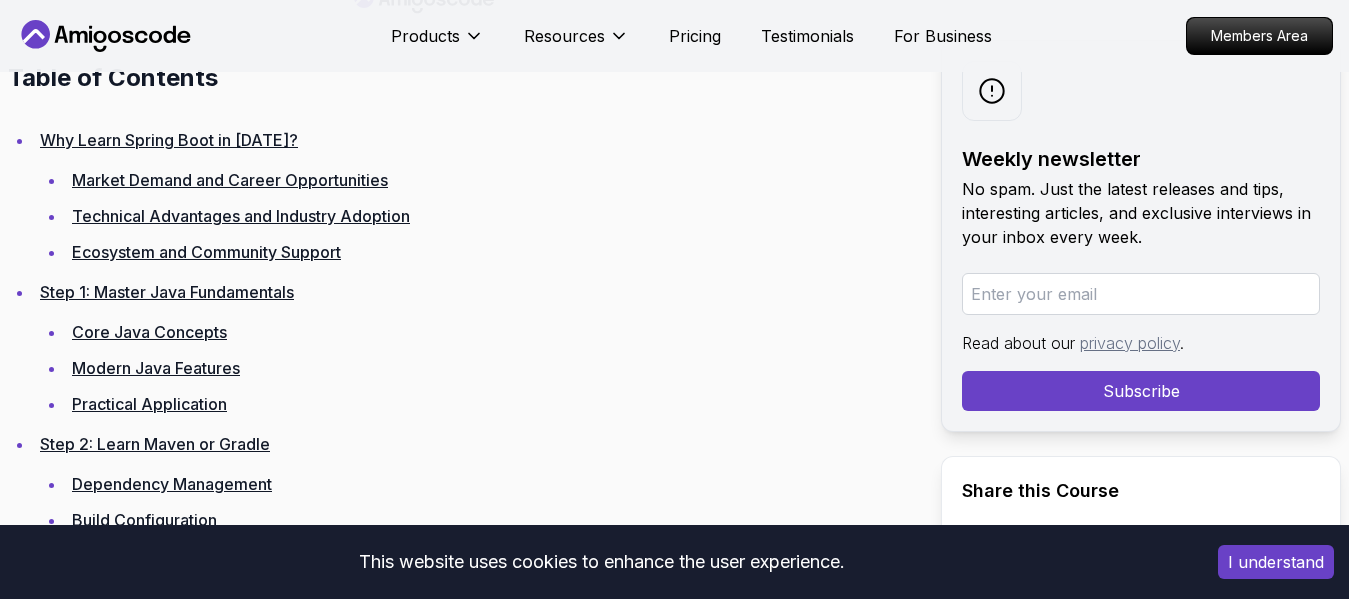click on "Core Java Concepts" at bounding box center [149, 332] 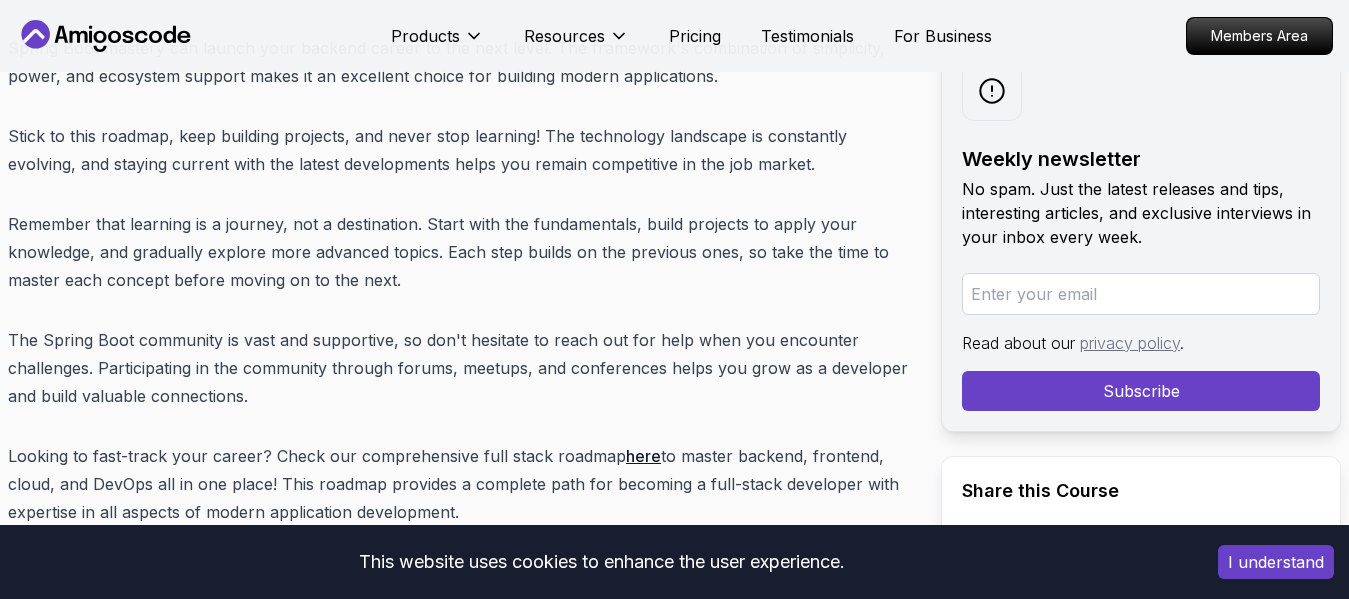 scroll, scrollTop: 26146, scrollLeft: 0, axis: vertical 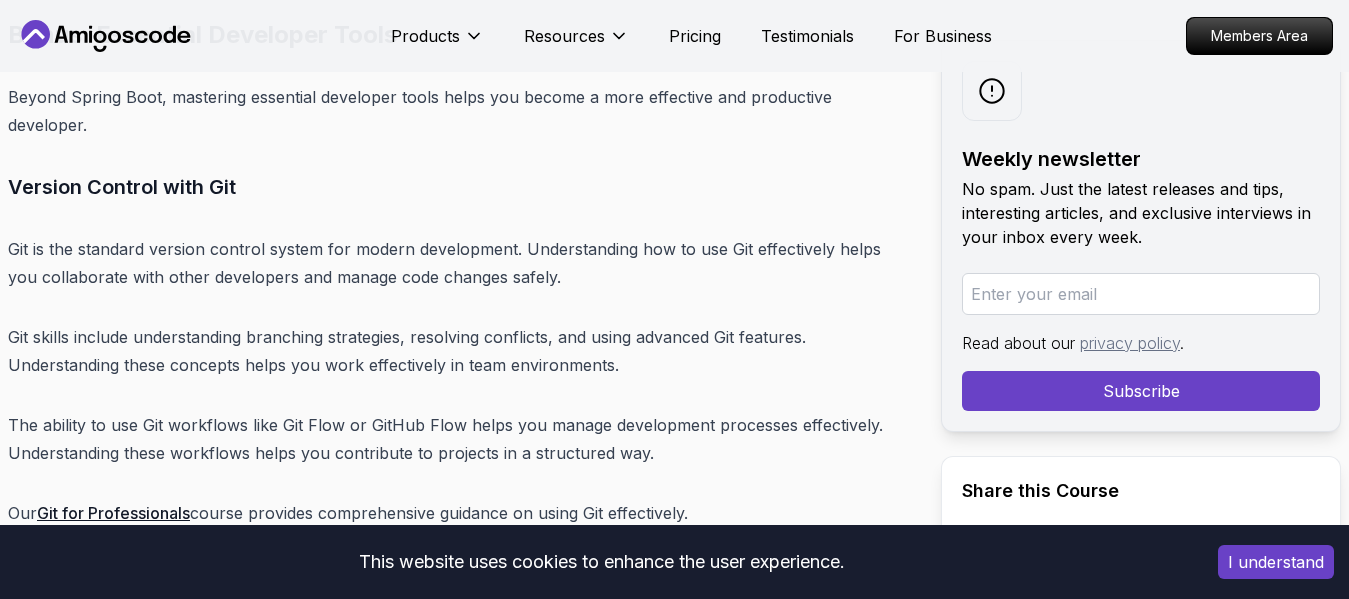 click on "Git for Professionals" at bounding box center [113, 513] 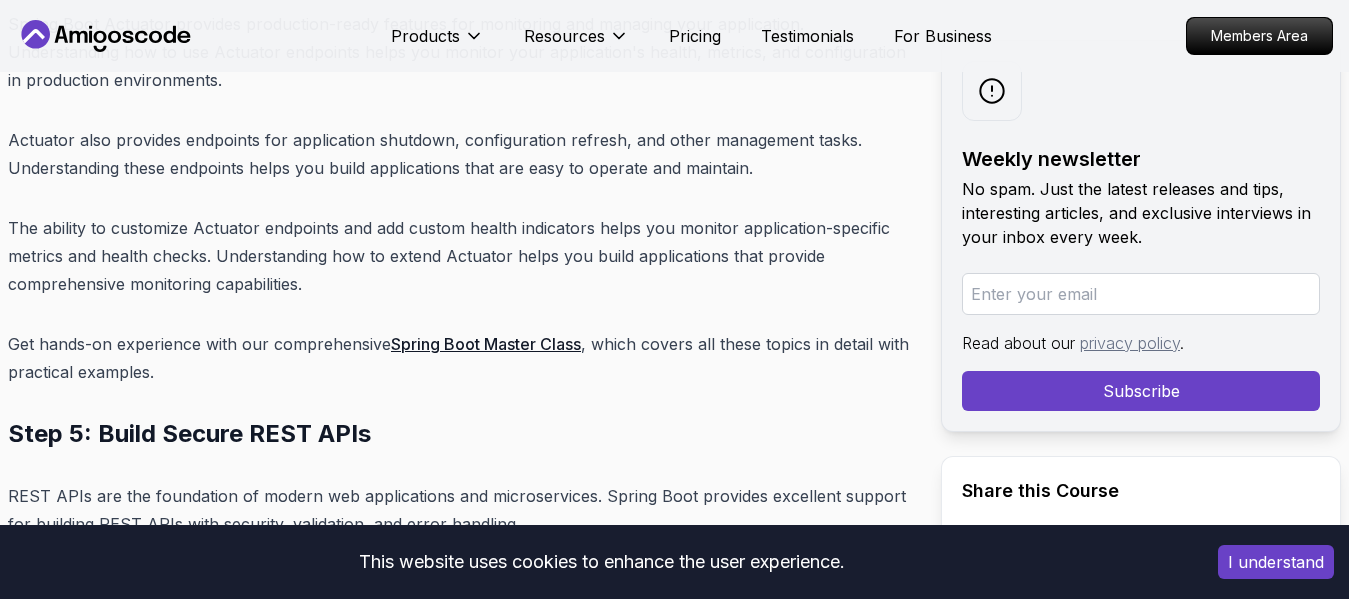 scroll, scrollTop: 12246, scrollLeft: 0, axis: vertical 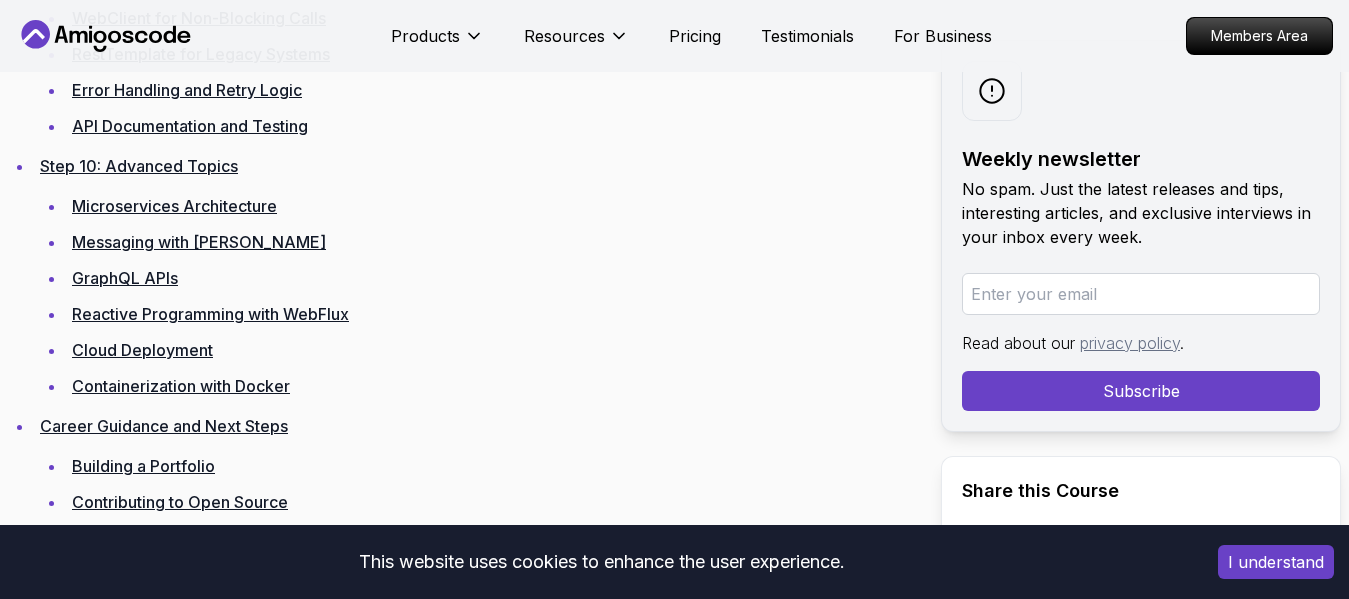 click on "Microservices Architecture" at bounding box center [174, 206] 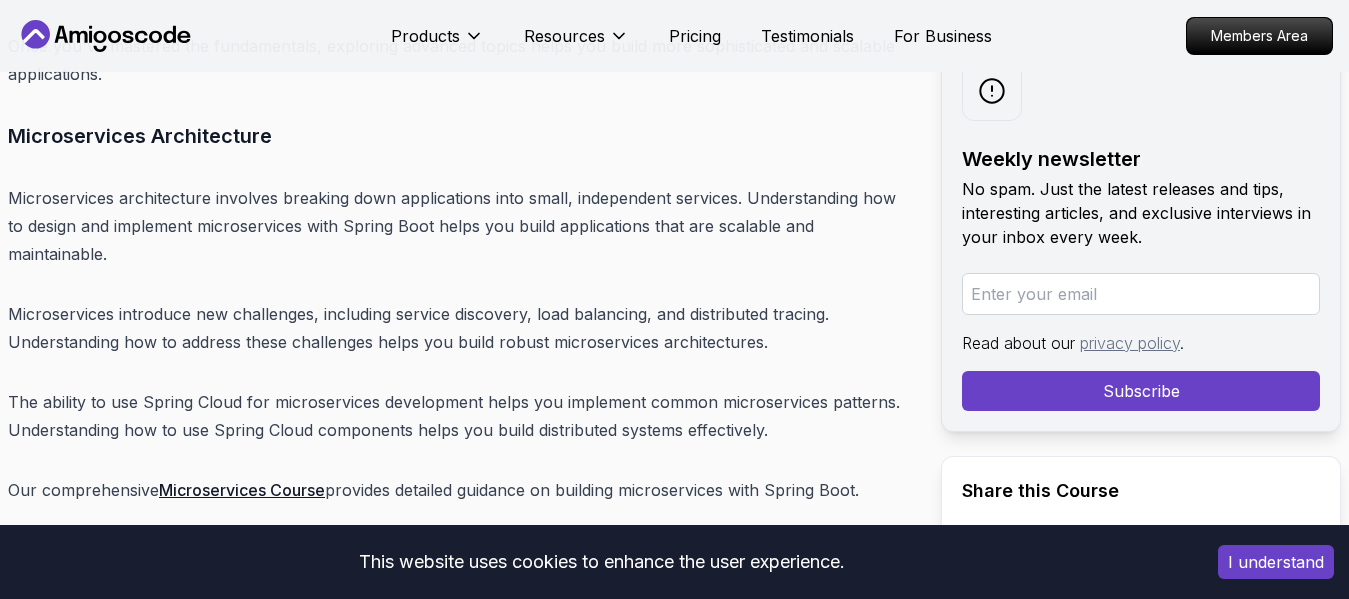 scroll, scrollTop: 21014, scrollLeft: 0, axis: vertical 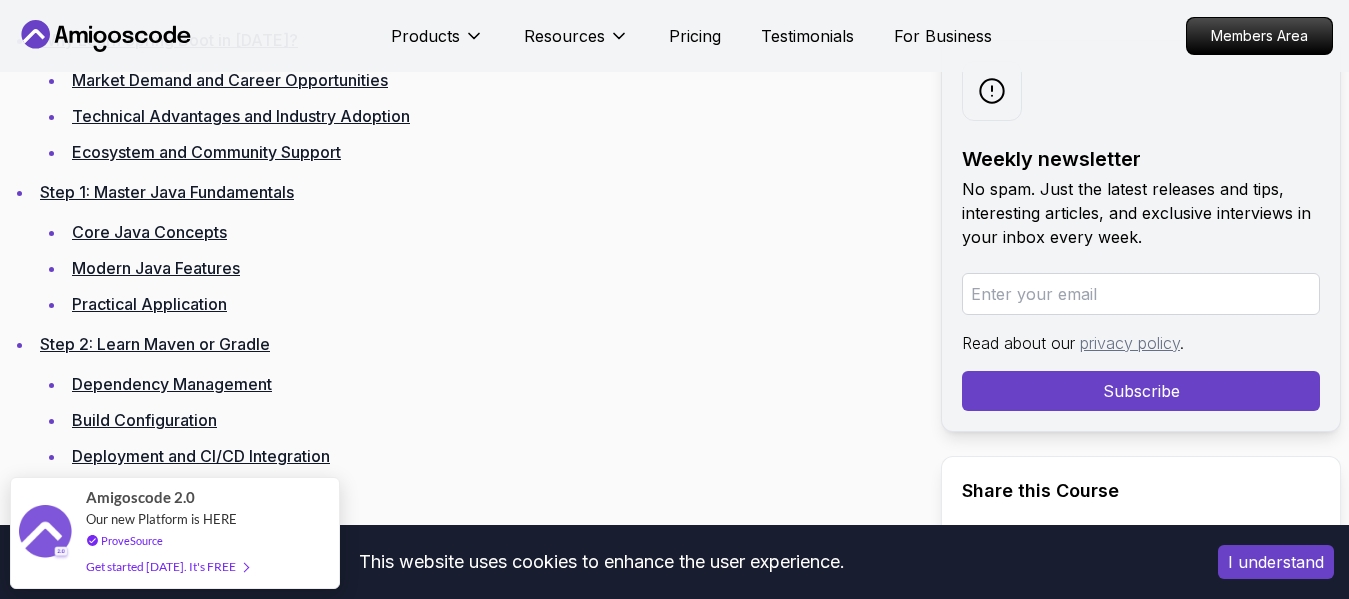 click on "Modern Java Features" at bounding box center [156, 268] 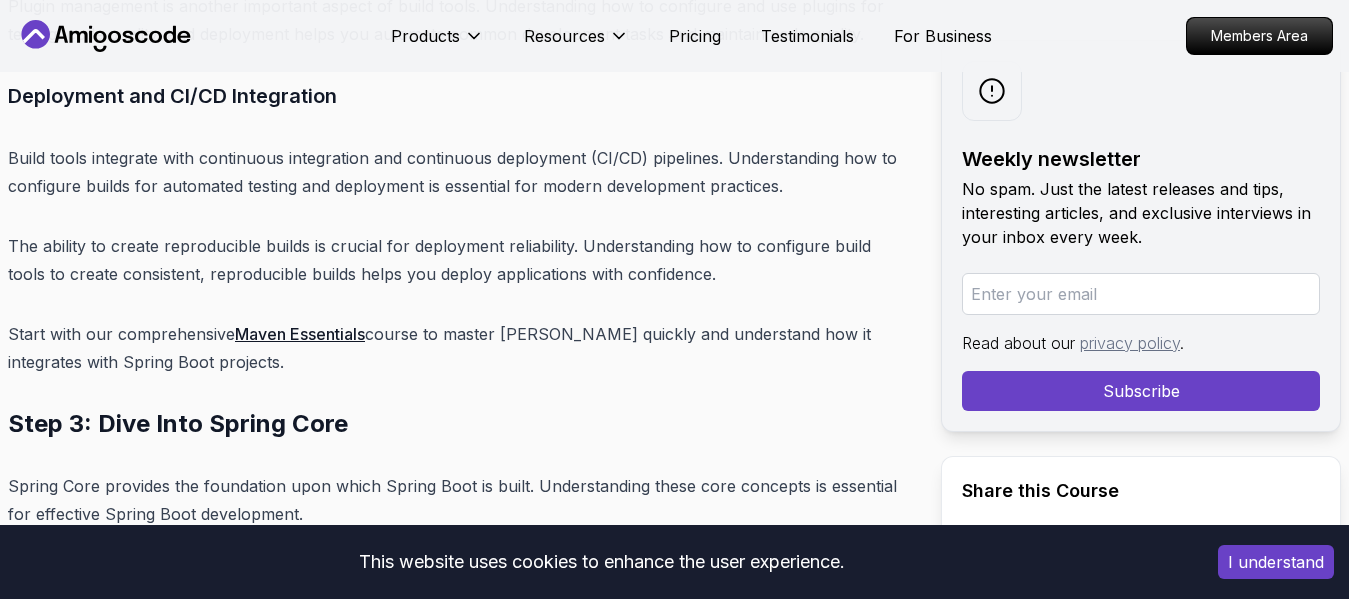 scroll, scrollTop: 9074, scrollLeft: 0, axis: vertical 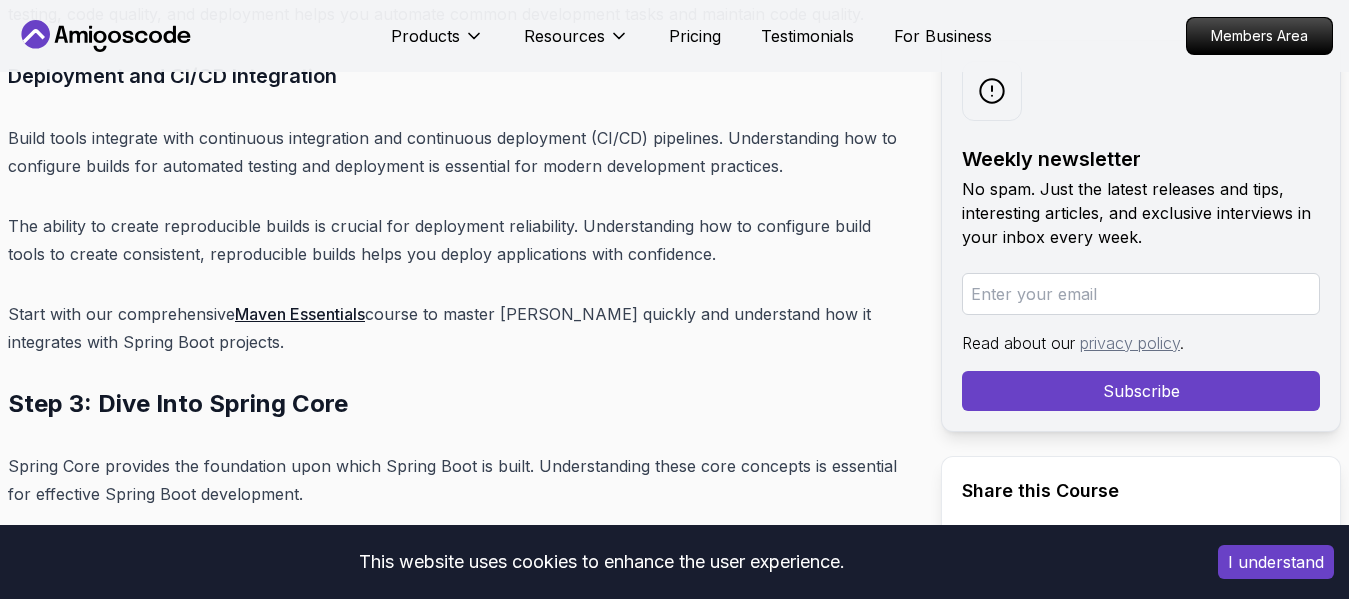 click on "Maven Essentials" at bounding box center (300, 314) 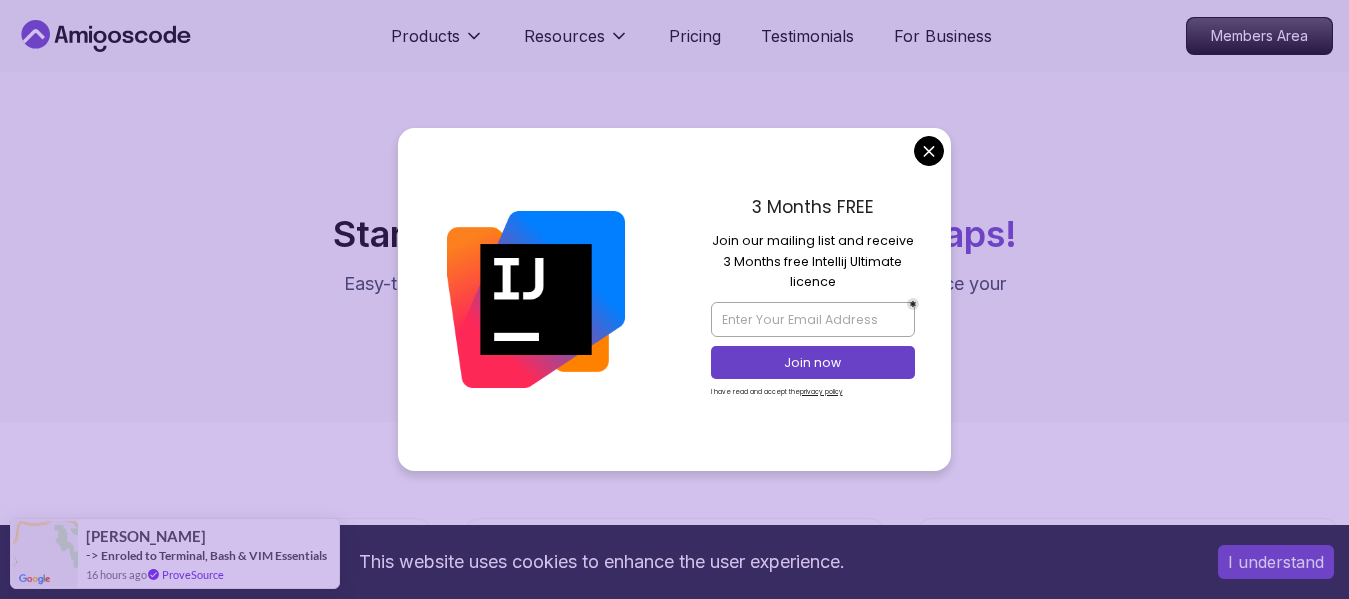 scroll, scrollTop: 0, scrollLeft: 0, axis: both 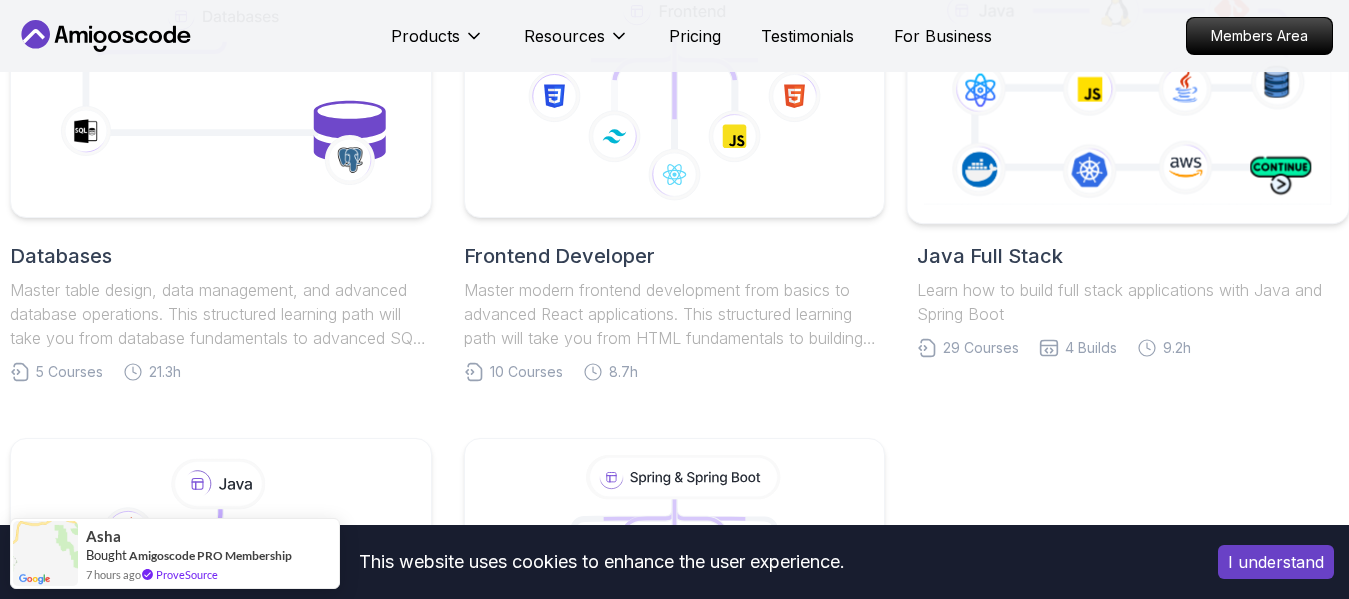 click 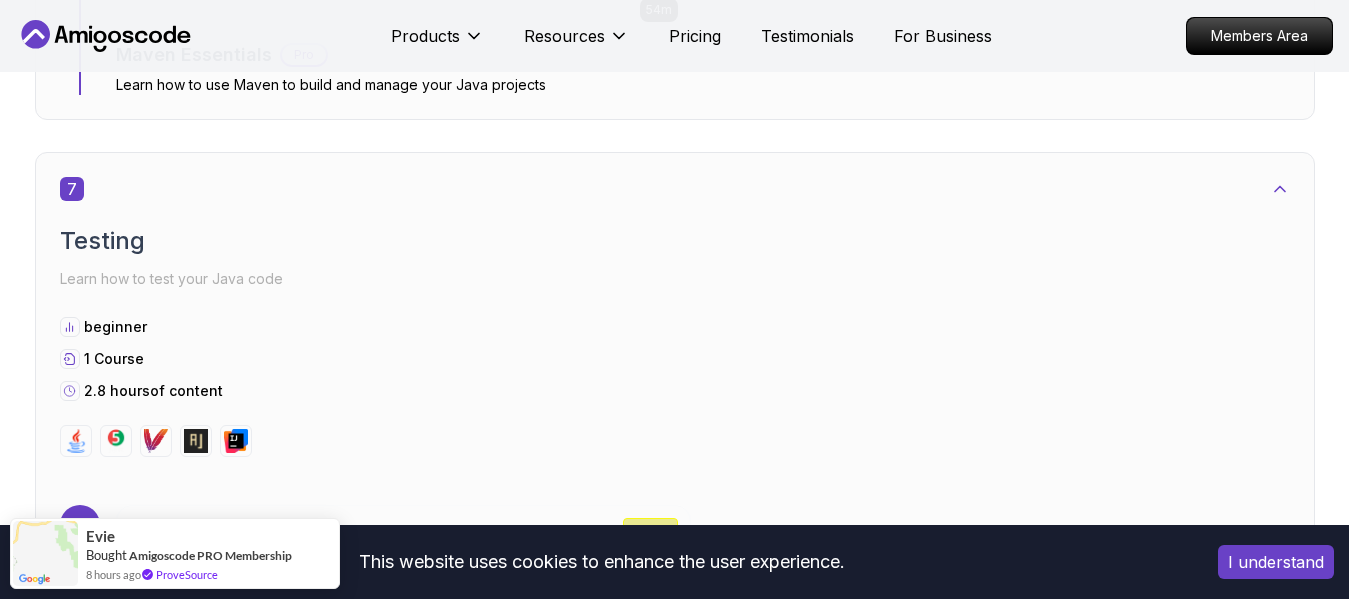 scroll, scrollTop: 5692, scrollLeft: 0, axis: vertical 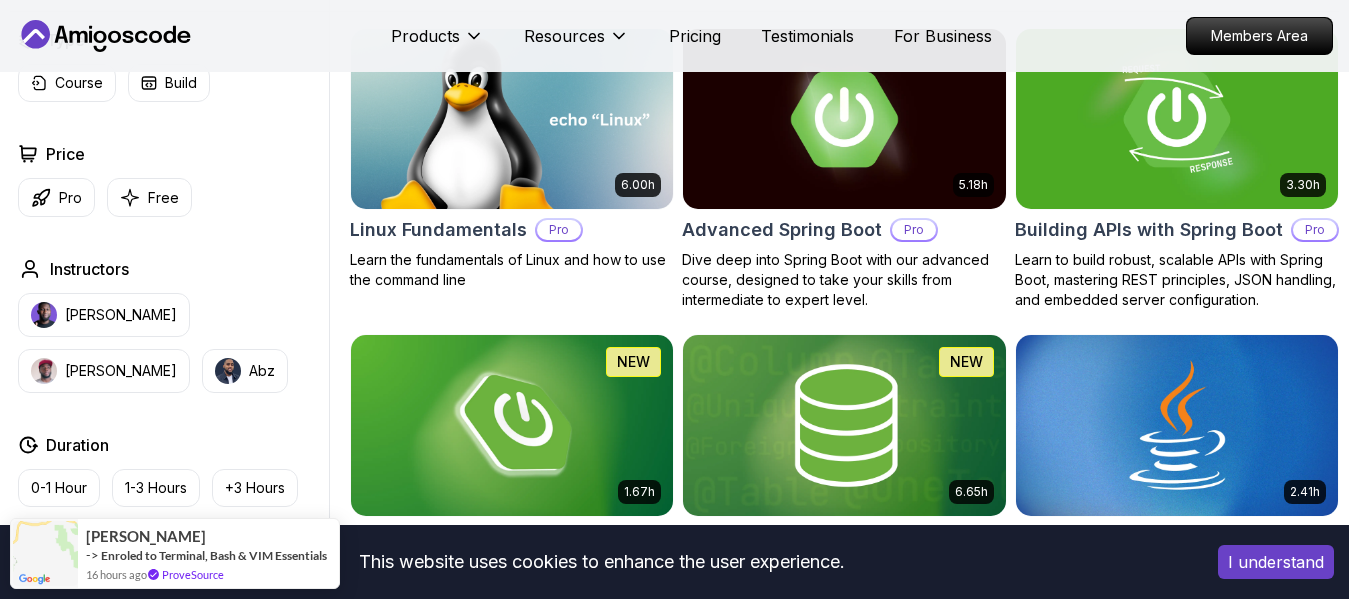 click on "Dive deep into Spring Boot with our advanced course, designed to take your skills from intermediate to expert level." at bounding box center [844, 280] 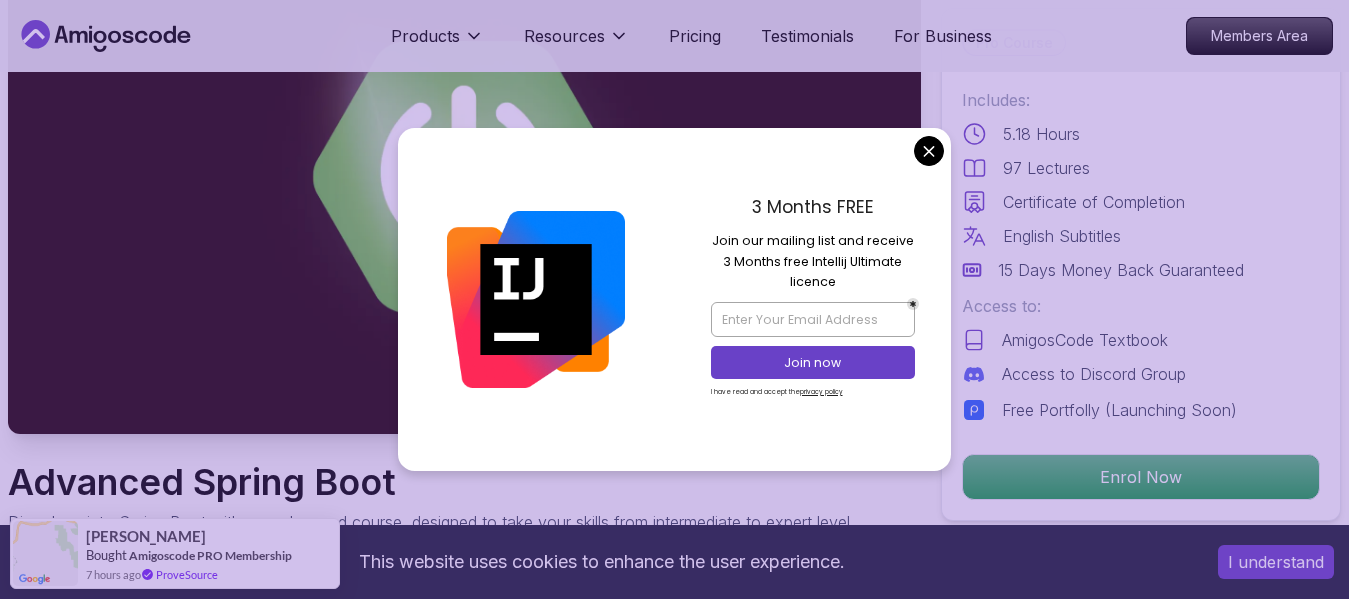 scroll, scrollTop: 300, scrollLeft: 0, axis: vertical 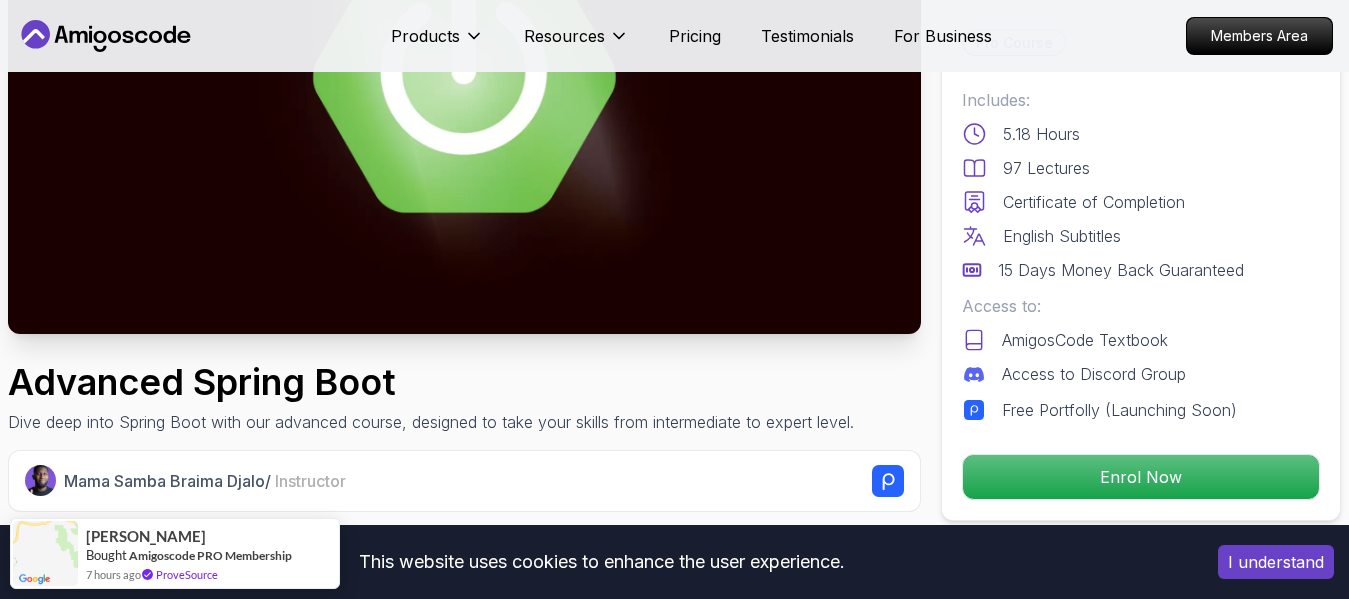 click on "This website uses cookies to enhance the user experience. I understand Products Resources Pricing Testimonials For Business Members Area Products Resources Pricing Testimonials For Business Members Area Advanced Spring Boot Dive deep into Spring Boot with our advanced course, designed to take your skills from intermediate to expert level. Mama Samba Braima Djalo  /   Instructor Pro Course Includes: 5.18 Hours 97 Lectures Certificate of Completion English Subtitles 15 Days Money Back Guaranteed Access to: AmigosCode Textbook Access to Discord Group Free Portfolly (Launching Soon) Enrol Now Share this Course or Copy link Got a Team of 5 or More? With one subscription, give your entire team access to all courses and features. Check our Business Plan Mama Samba Braima Djalo  /   Instructor What you will learn java spring spring-boot spring-data-jpa spring-security docker postgres h2 Java Bean Validation - Master efficient validation techniques with annotations, custom validations, and @Valid.
The" at bounding box center [674, 4265] 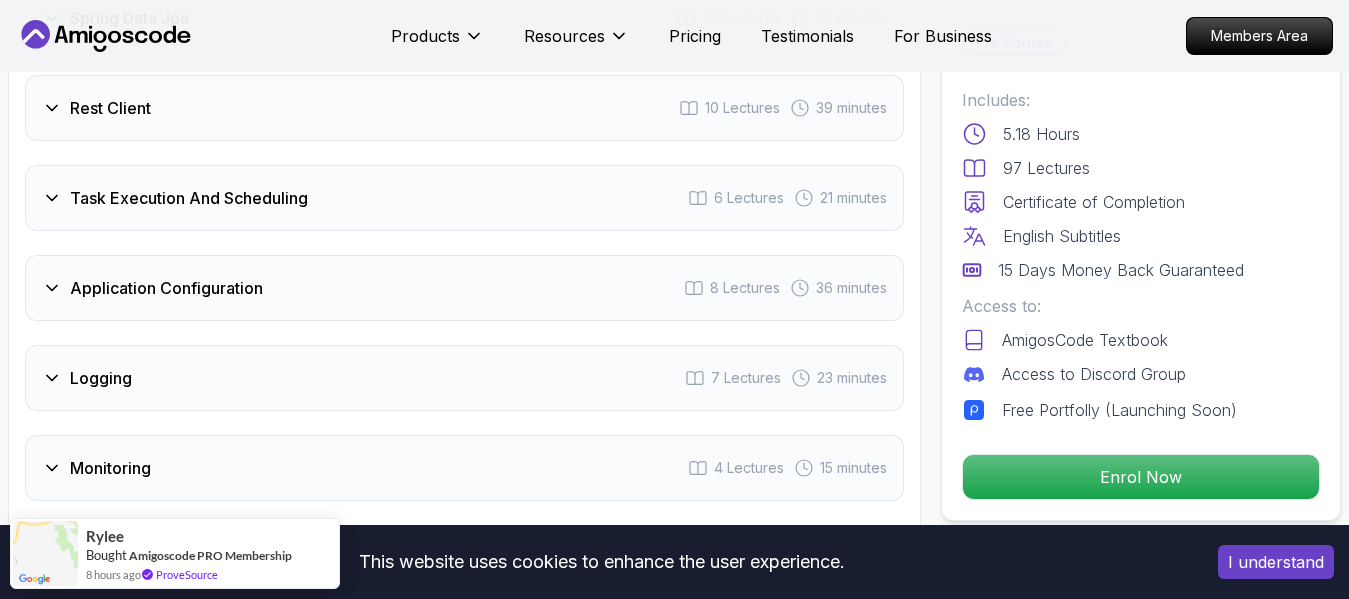scroll, scrollTop: 3400, scrollLeft: 0, axis: vertical 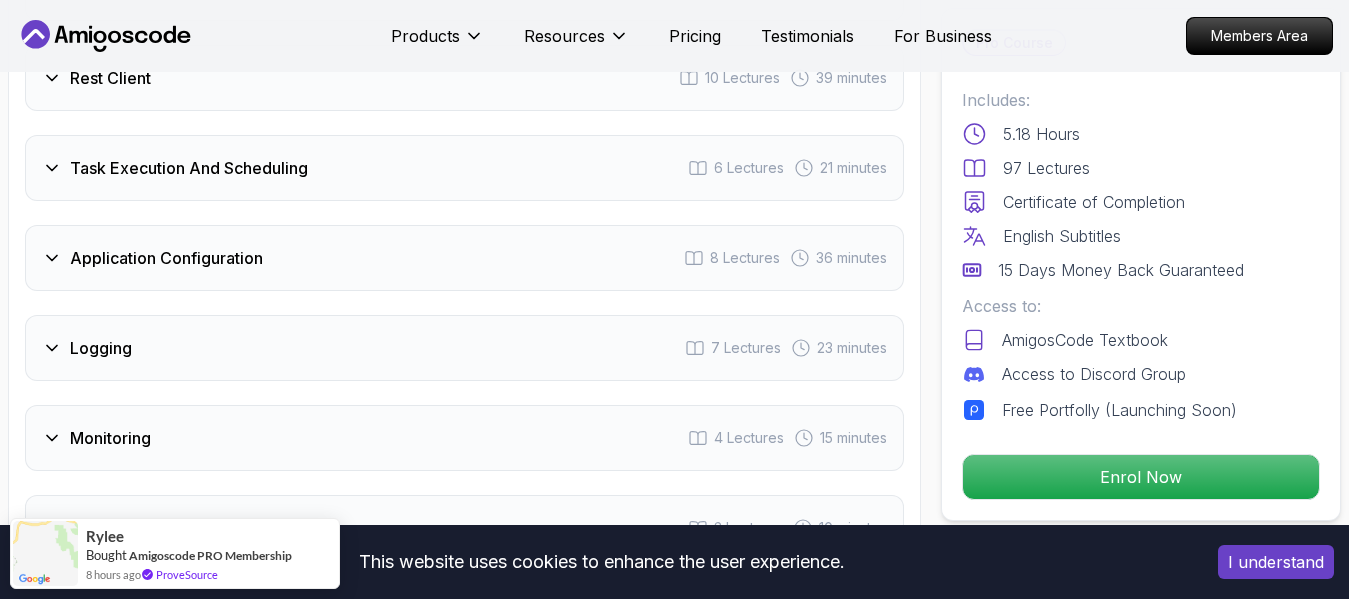 click on "23 minutes" at bounding box center [852, 348] 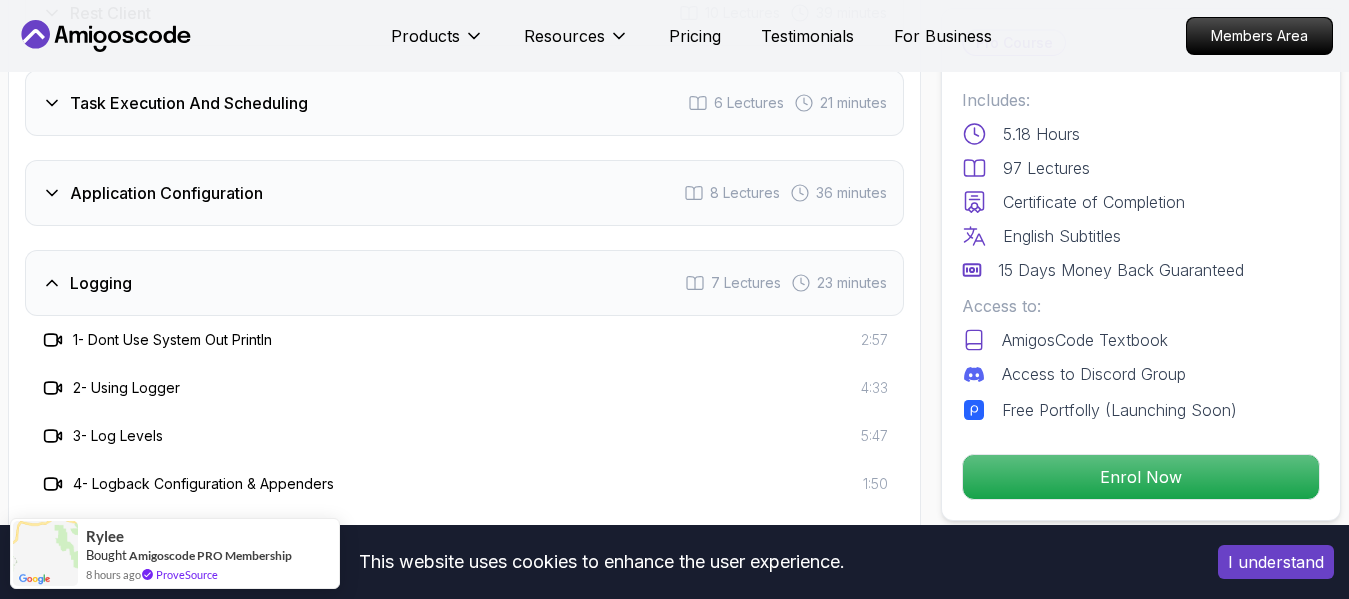 scroll, scrollTop: 3356, scrollLeft: 0, axis: vertical 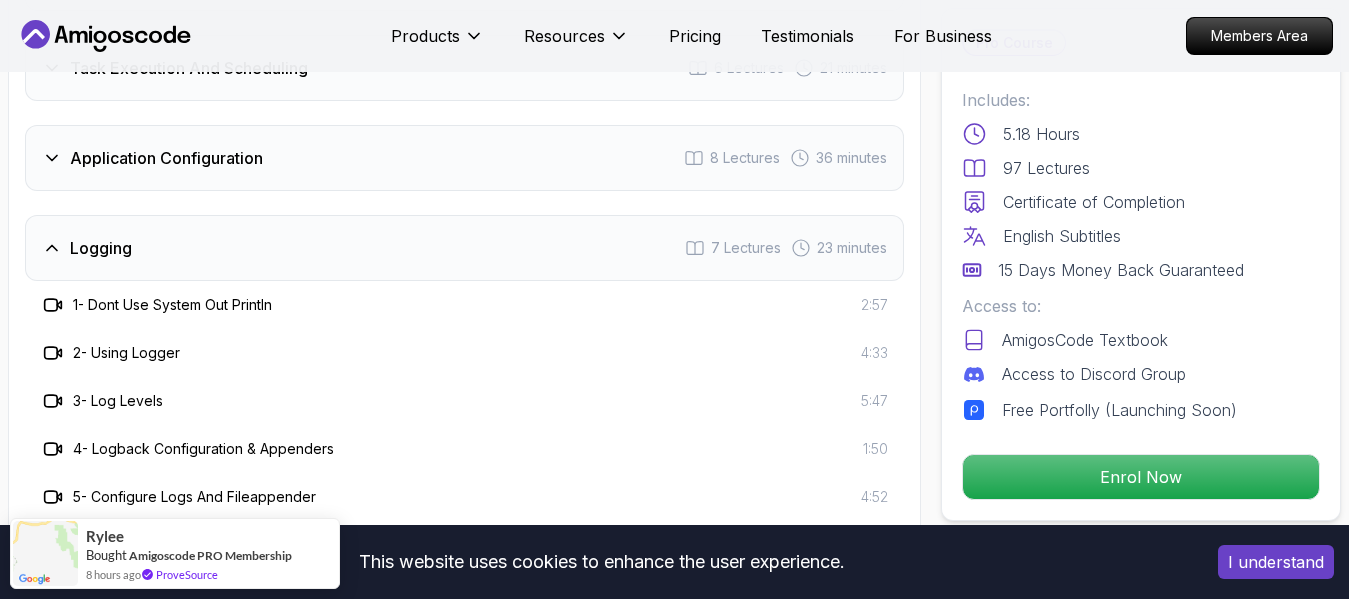 click on "1  -   Dont Use System Out Println" at bounding box center [172, 305] 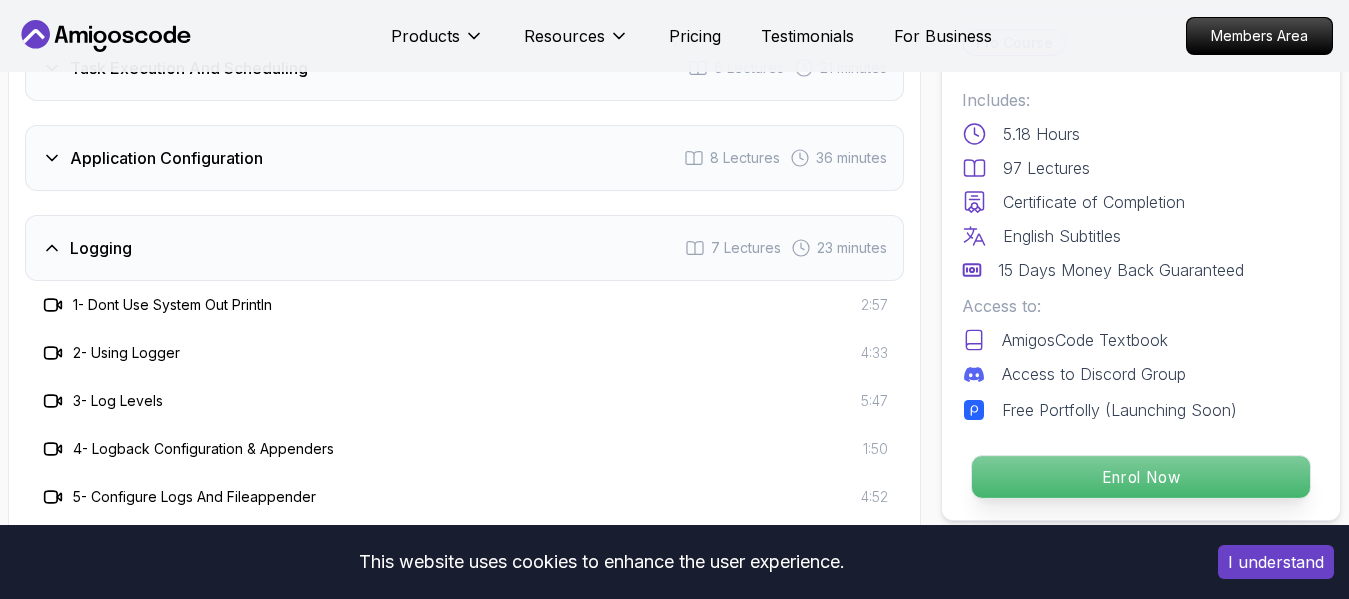 click on "Enrol Now" at bounding box center [1141, 477] 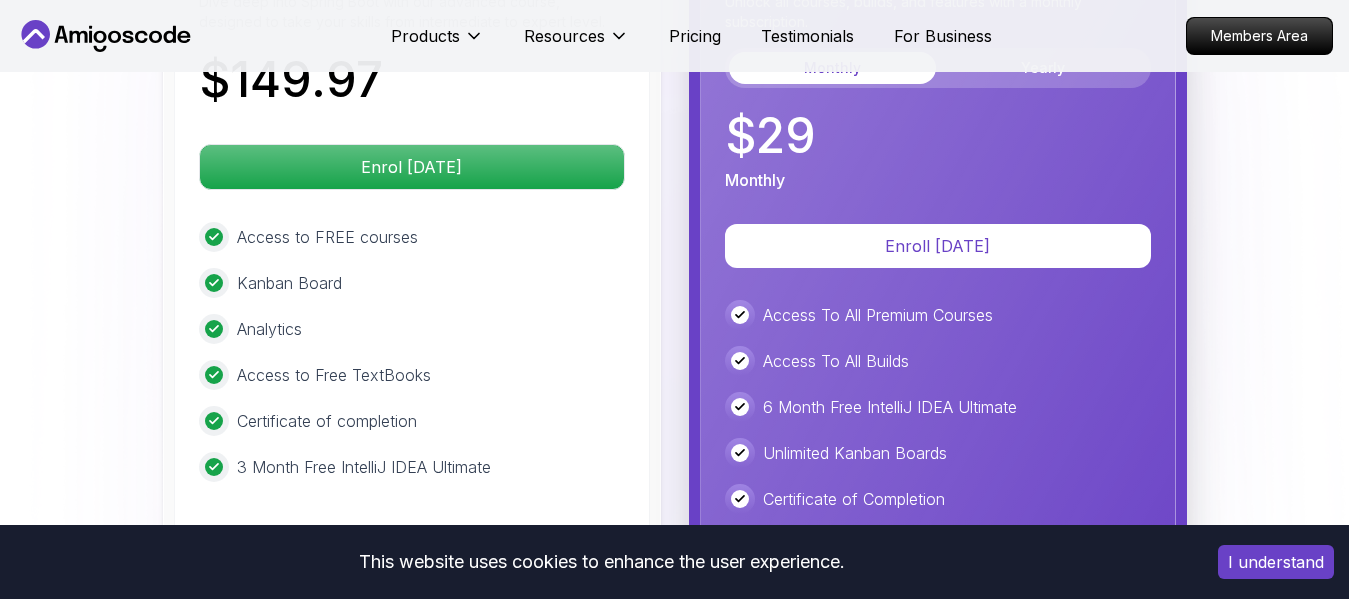 scroll, scrollTop: 4983, scrollLeft: 0, axis: vertical 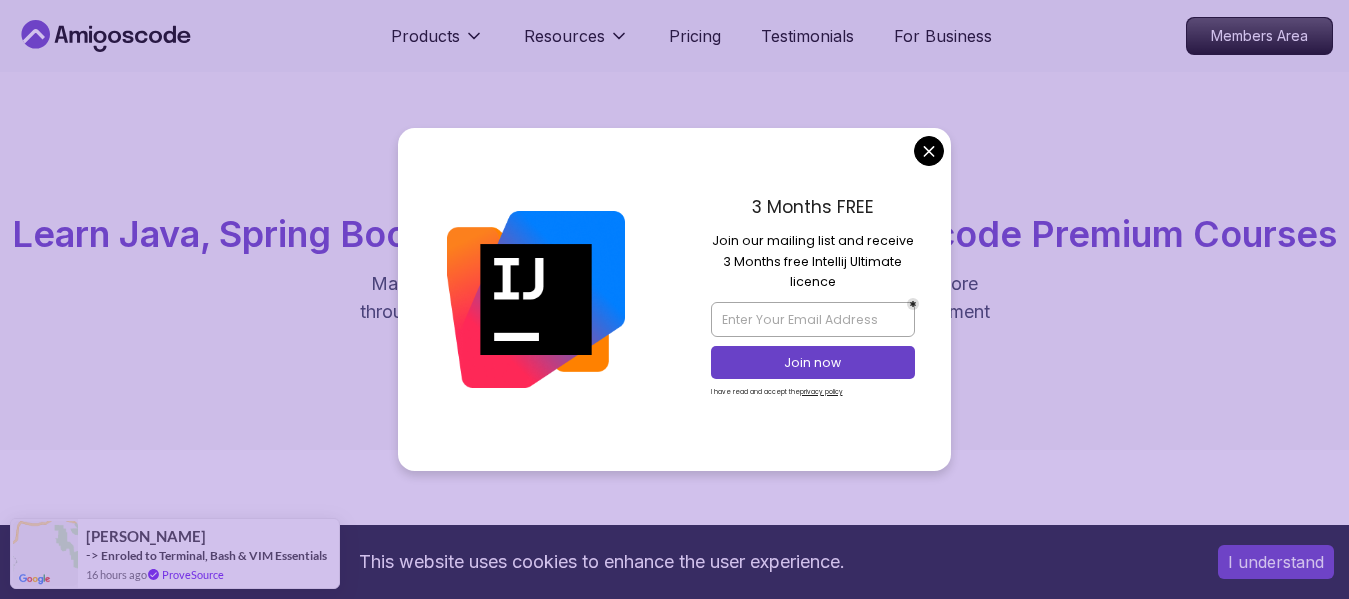 click on "This website uses cookies to enhance the user experience. I understand Products Resources Pricing Testimonials For Business Members Area Products Resources Pricing Testimonials For Business Members Area All Courses Learn Java, Spring Boot, DevOps & More with Amigoscode Premium Courses Master in-demand skills like Java, Spring Boot, DevOps, React, and more through hands-on, expert-led courses. Advance your software development career with real-world projects and practical learning. Filters Filters Type Course Build Price Pro Free Instructors [PERSON_NAME] [PERSON_NAME] Duration 0-1 Hour 1-3 Hours +3 Hours Track Front End Back End Dev Ops Full Stack Level Junior Mid-level Senior 6.00h Linux Fundamentals Pro Learn the fundamentals of Linux and how to use the command line 5.18h Advanced Spring Boot Pro Dive deep into Spring Boot with our advanced course, designed to take your skills from intermediate to expert level. 3.30h Building APIs with Spring Boot Pro 1.67h NEW Spring Boot for Beginners 6.65h NEW Pro 2.41h Pro" at bounding box center (674, 3289) 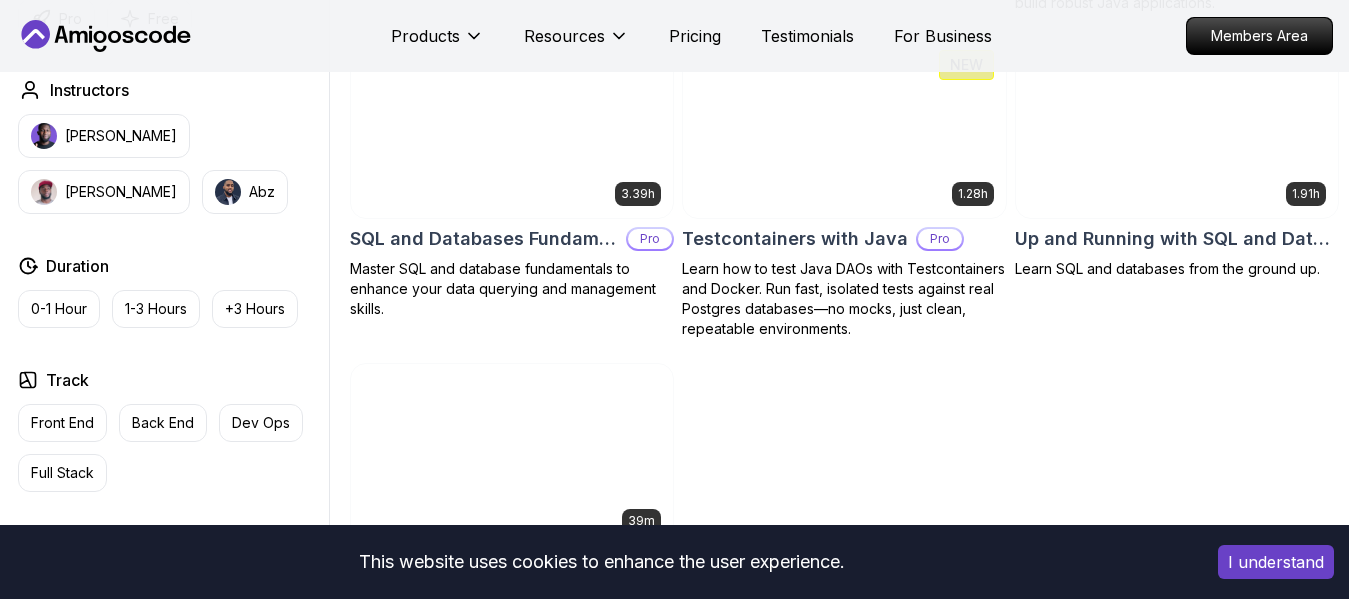 scroll, scrollTop: 5200, scrollLeft: 0, axis: vertical 